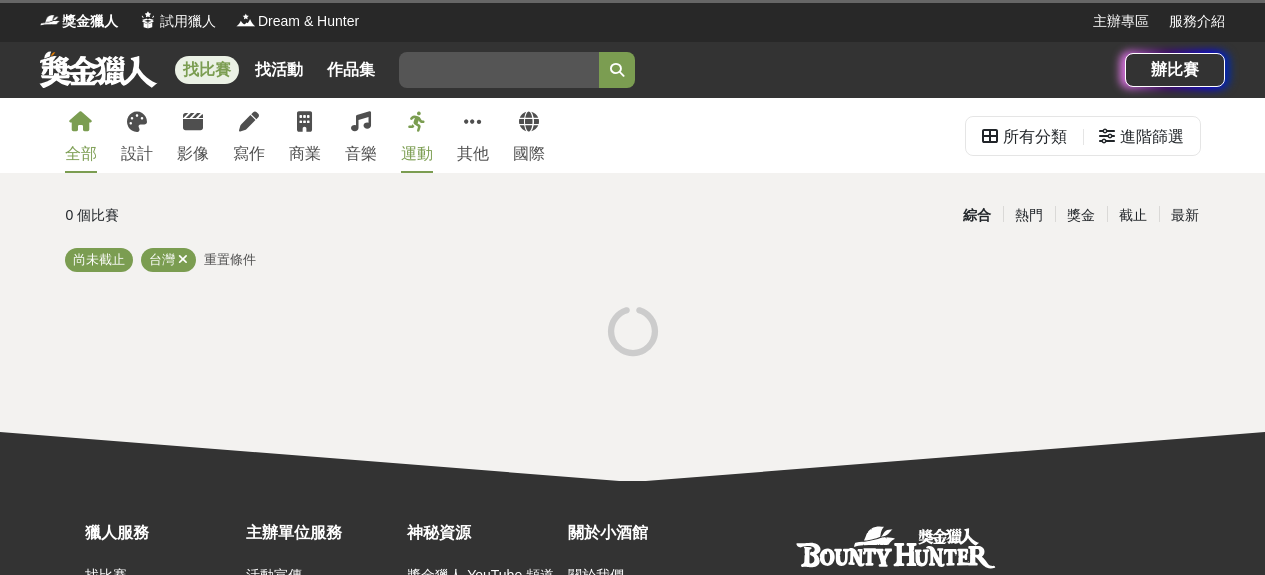 scroll, scrollTop: 0, scrollLeft: 0, axis: both 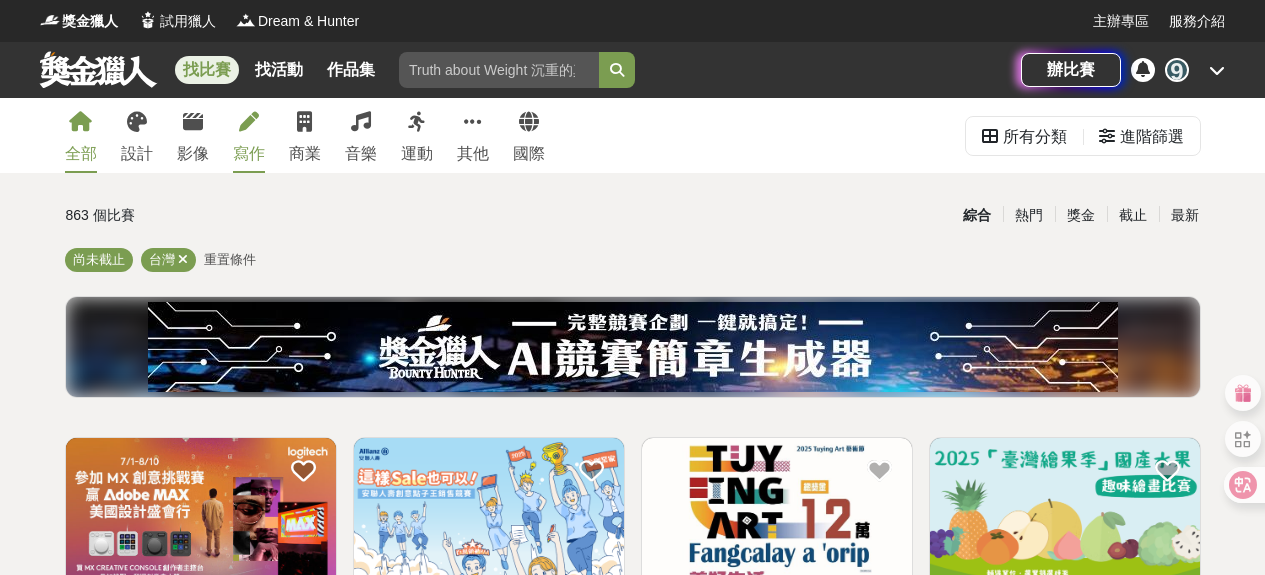 click on "寫作" at bounding box center (249, 135) 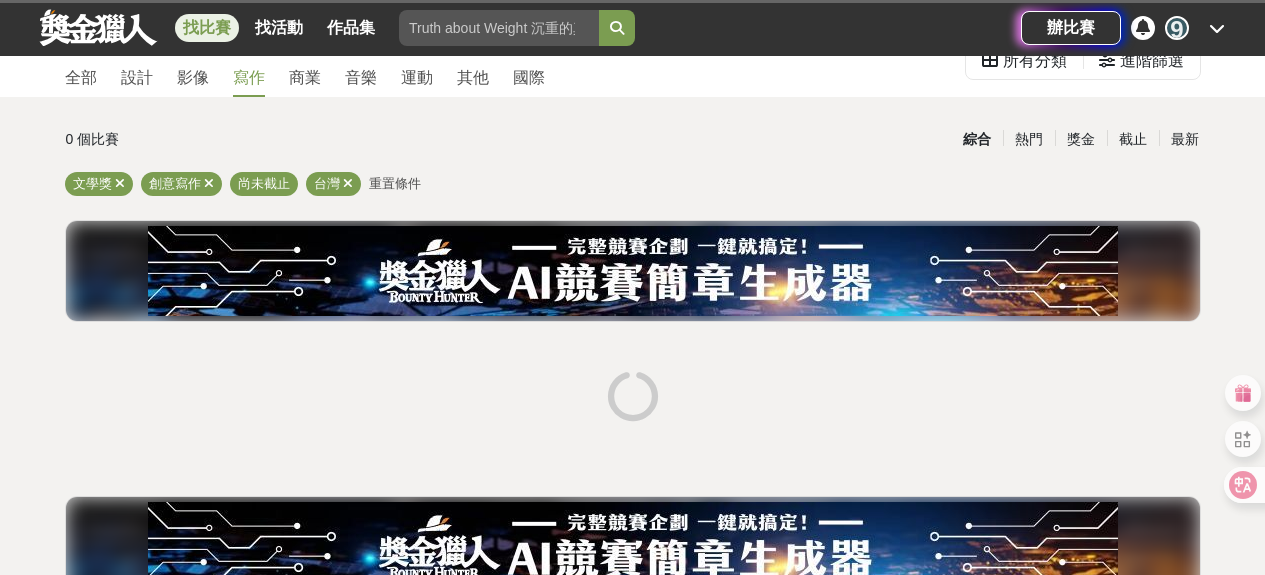 scroll, scrollTop: 100, scrollLeft: 0, axis: vertical 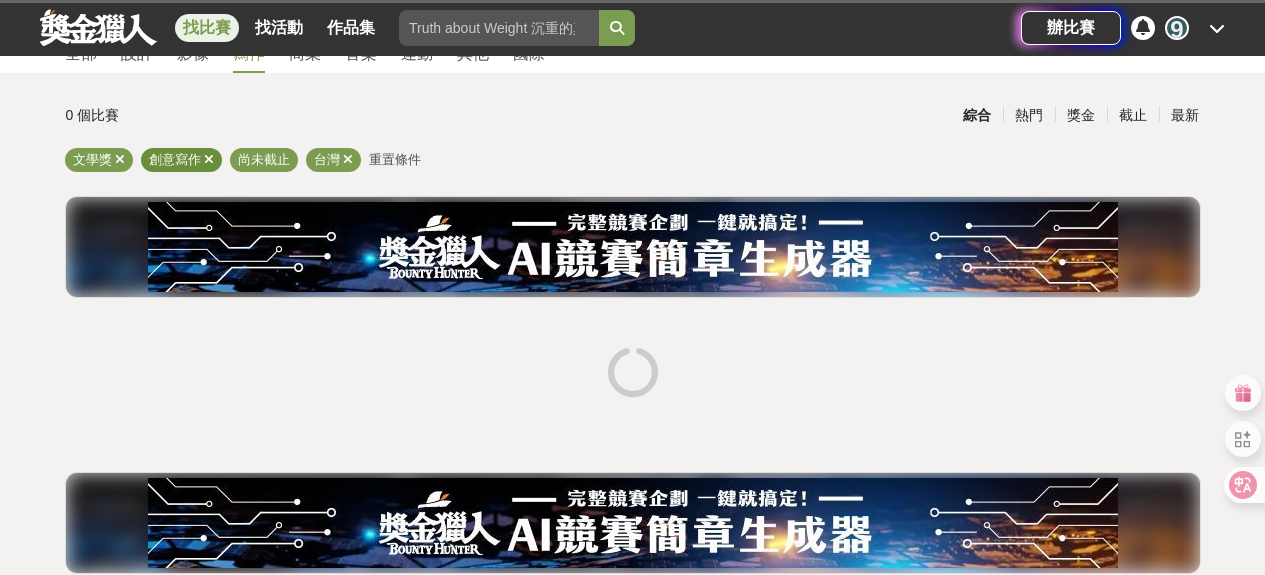 click at bounding box center (209, 159) 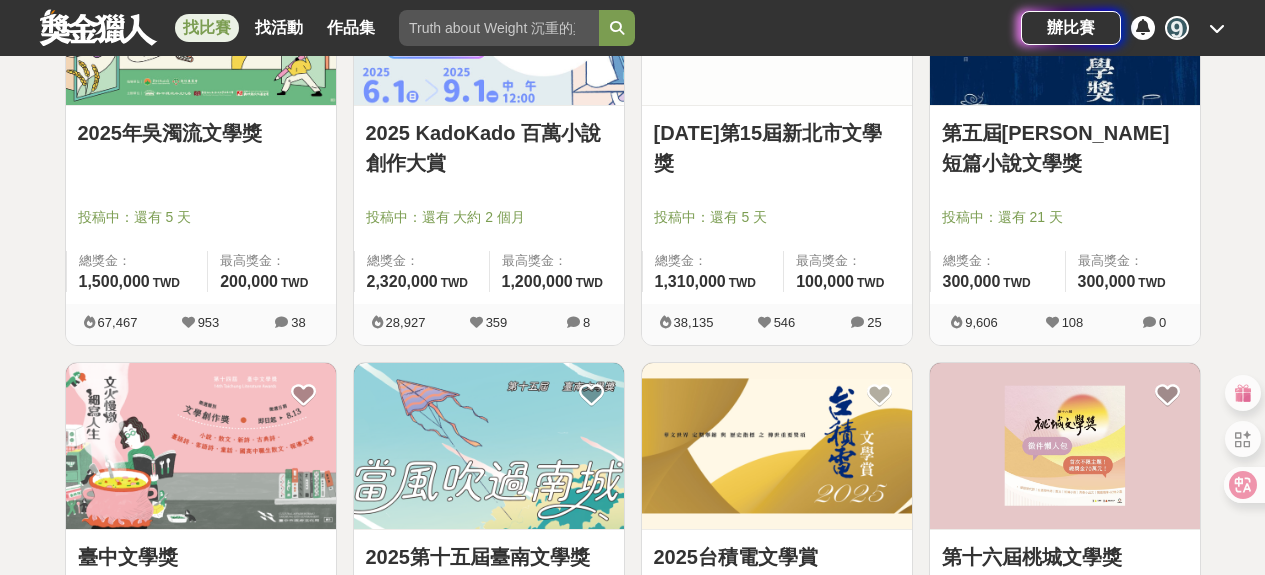 scroll, scrollTop: 400, scrollLeft: 0, axis: vertical 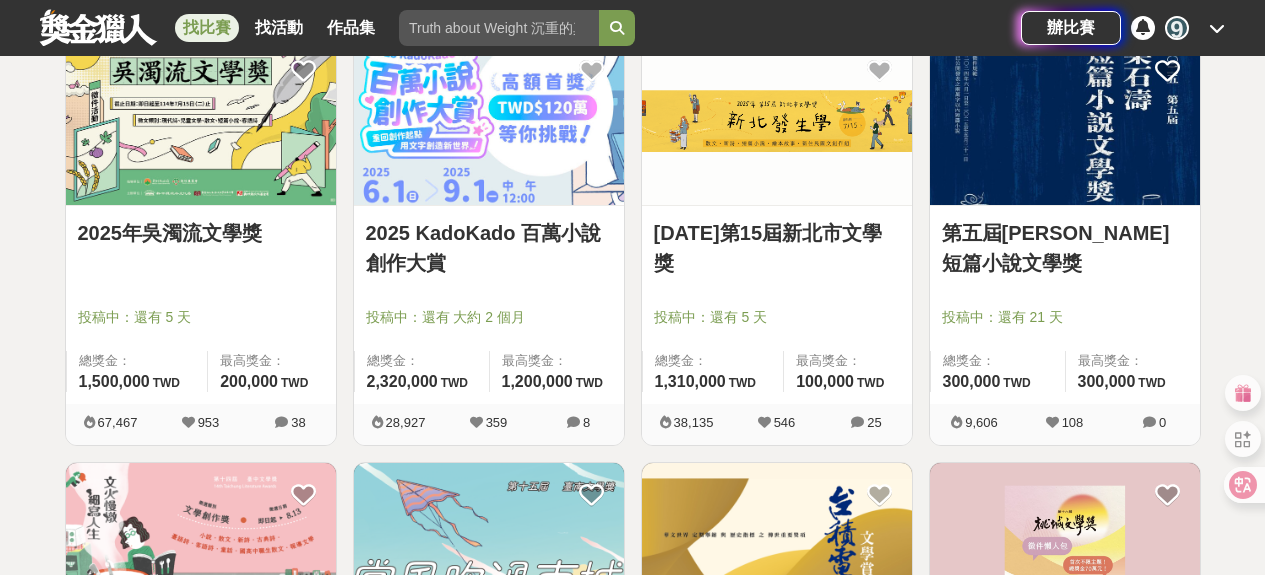 click at bounding box center [1065, 121] 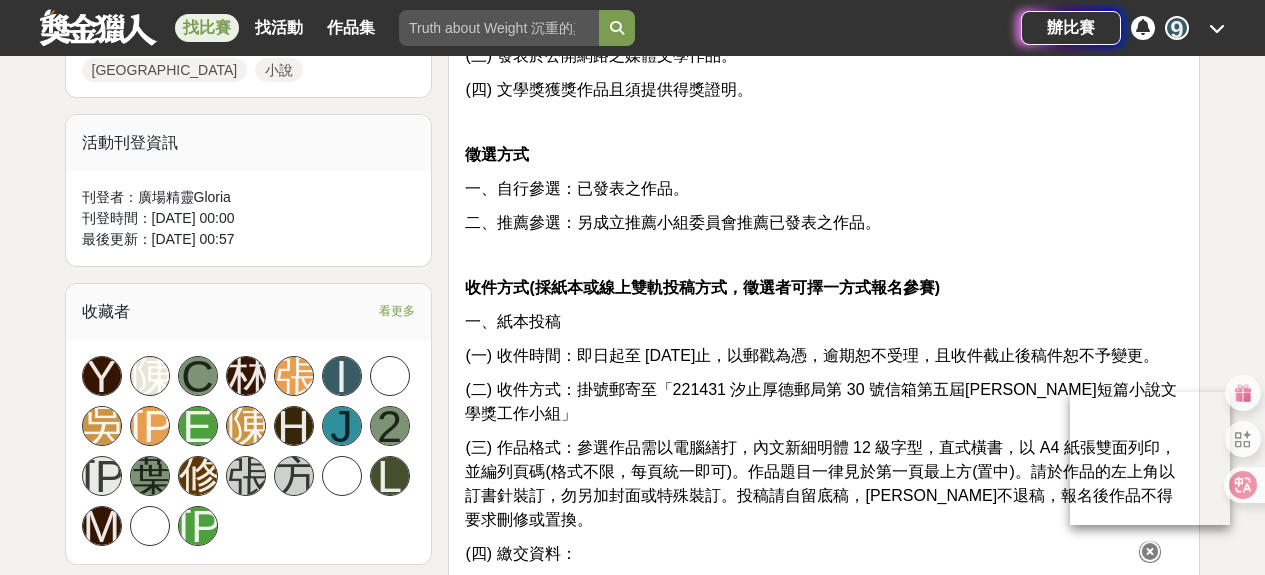 scroll, scrollTop: 1100, scrollLeft: 0, axis: vertical 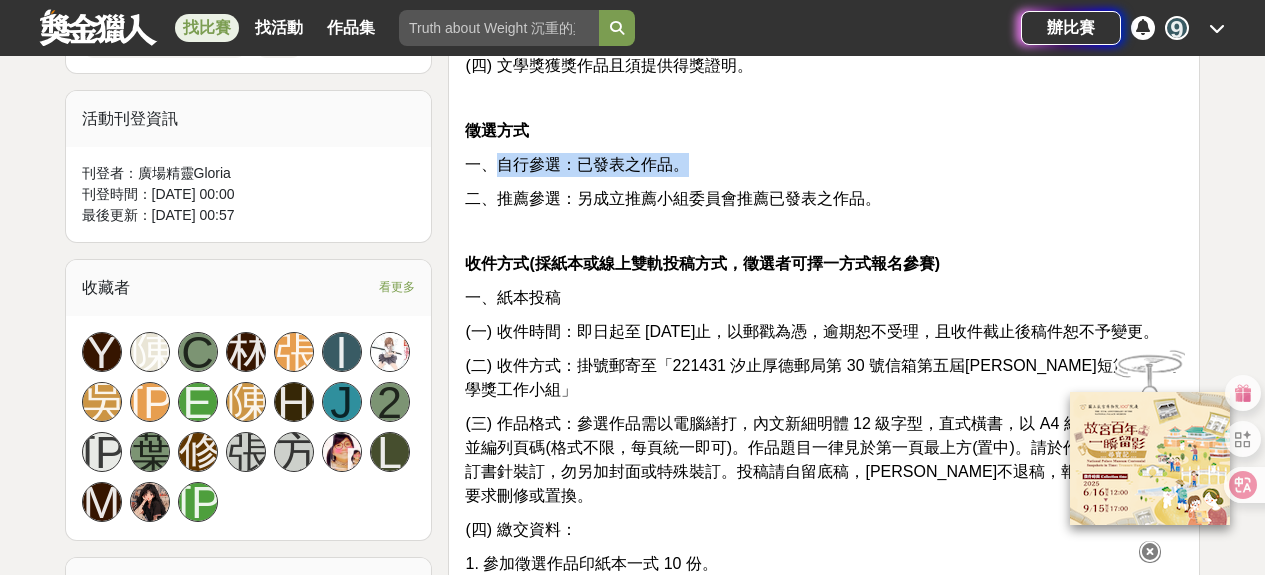 drag, startPoint x: 694, startPoint y: 187, endPoint x: 491, endPoint y: 186, distance: 203.00246 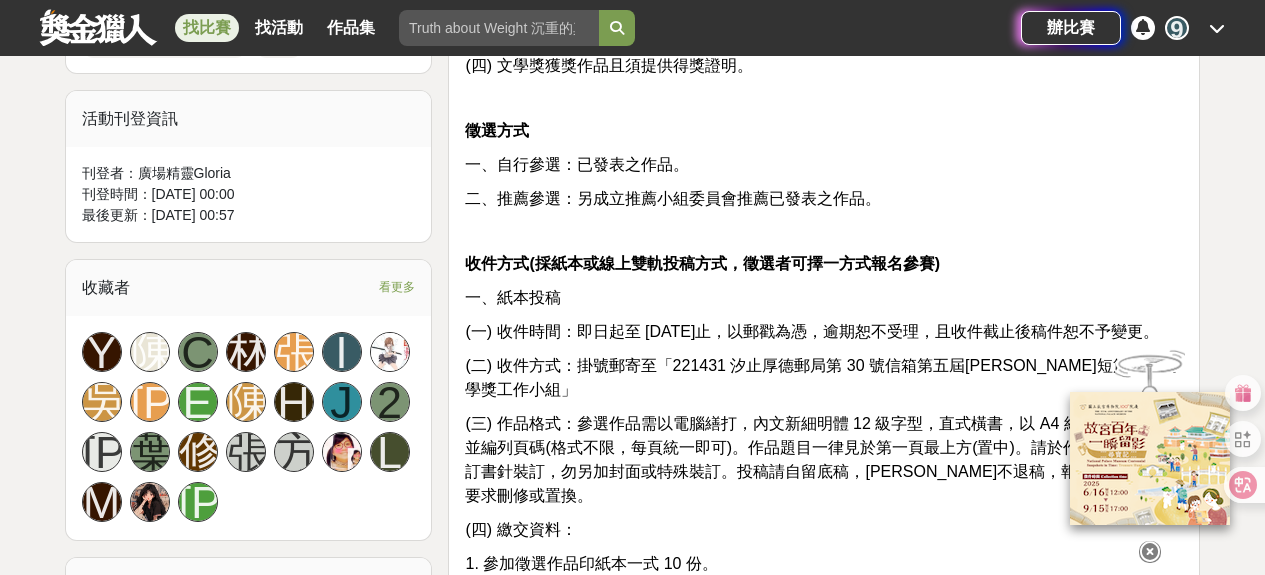 click on "徵選方式" at bounding box center [824, 131] 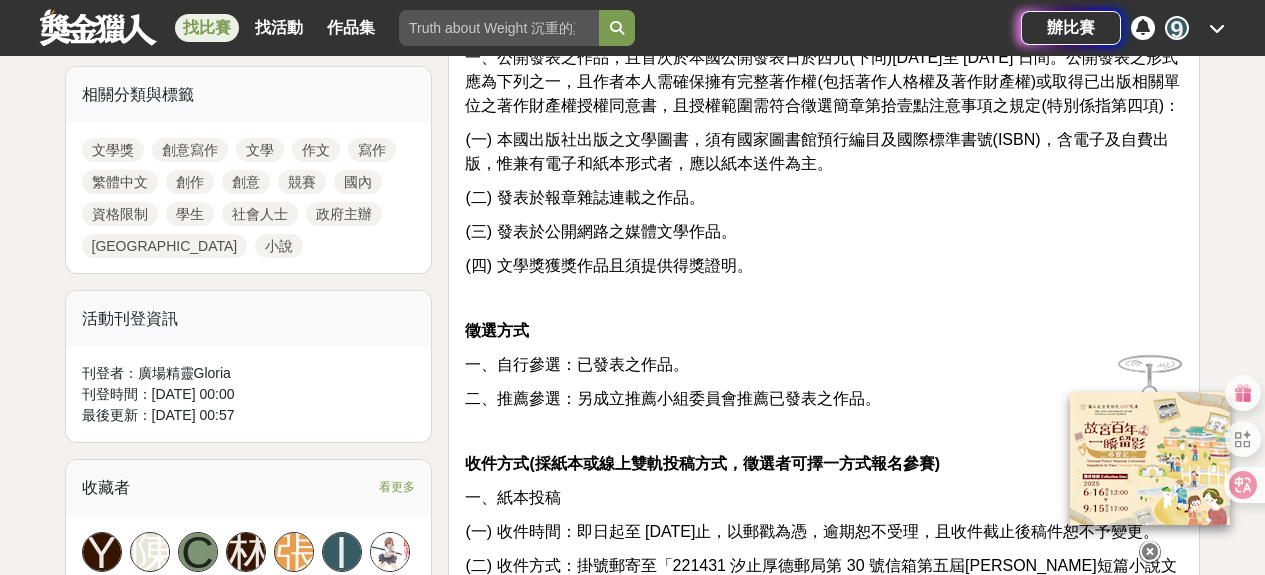 scroll, scrollTop: 1000, scrollLeft: 0, axis: vertical 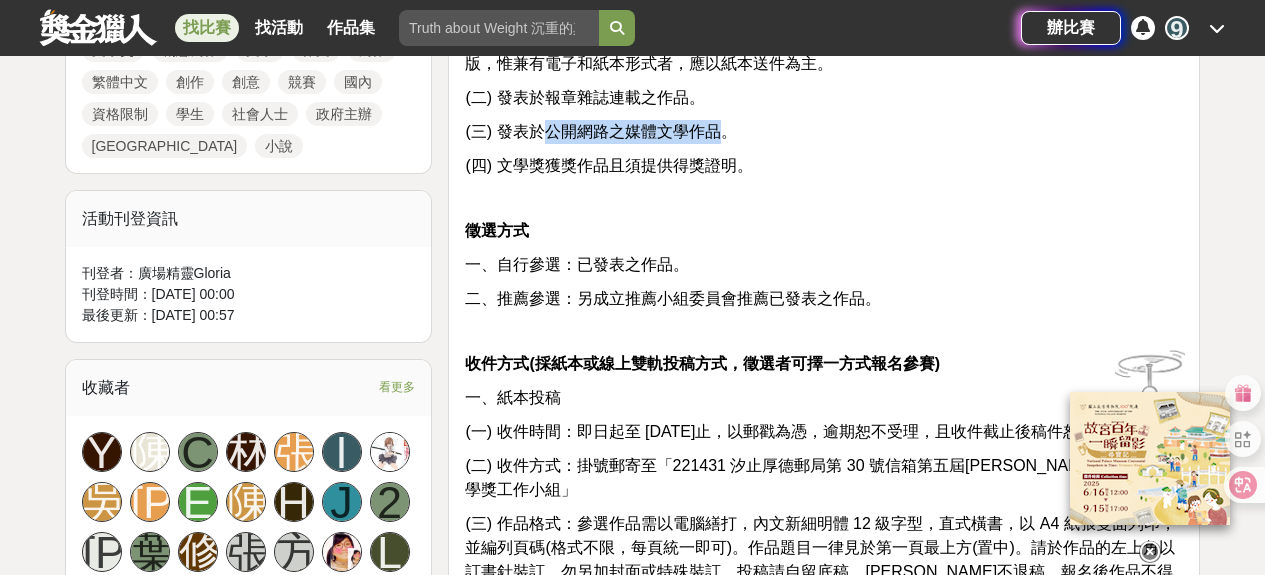 drag, startPoint x: 546, startPoint y: 154, endPoint x: 715, endPoint y: 159, distance: 169.07394 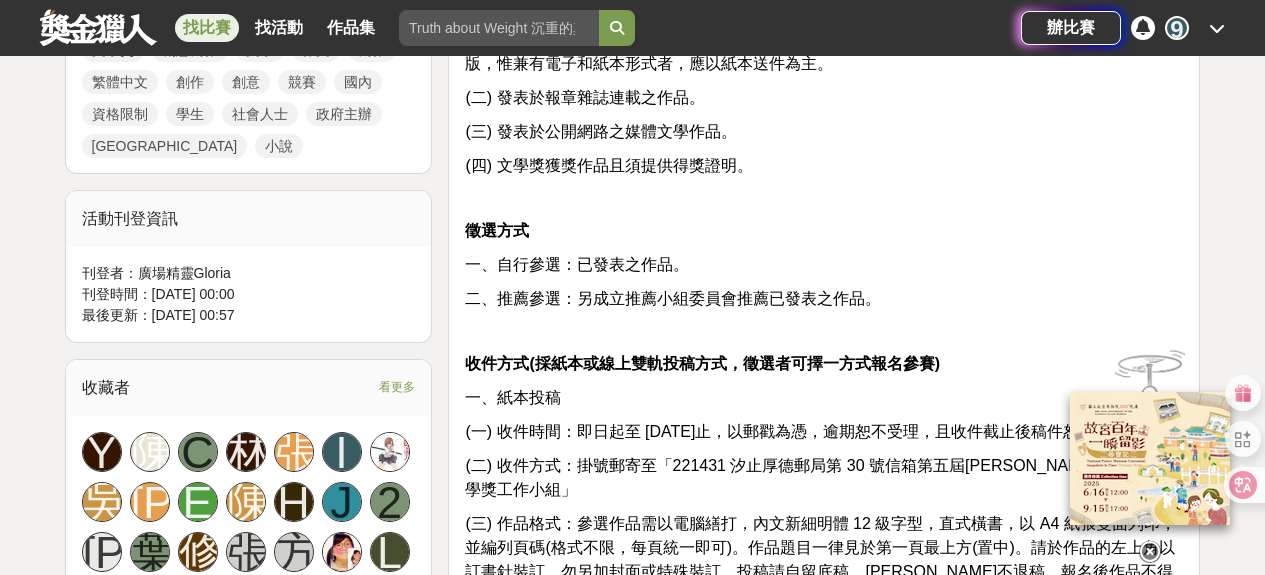 click on "資格 具中華民國國籍者，並持有中華民國身分證者，不限居住地及年齡。不限定題材，惟須以繁體中文書寫。   作品規定 20,000 字內之短篇小說。   作品條件 一、公開發表之作品，且首次於本國公開發表日於西元(下同)[DATE]至 [DATE] 日間。公開發表之形式應為下列之一，且作者本人需確保擁有完整著作權(包括著作人格權及著作財產權)或取得已出版相關單位之著作財產權授權同意書，且授權範圍需符合徵選簡章第拾壹點注意事項之規定(特別係指第四項)： (一) 本國出版社出版之文學圖書，須有國家圖書館預行編目及國際標準書號(ISBN)，含電子及自費出版，惟兼有電子和紙本形式者，應以紙本送件為主。 (二) 發表於報章雜誌連載之作品。 (三) 發表於公開網路之媒體文學作品。 (四) 文學獎獲獎作品且須提供得獎證明。   徵選方式   一、紙本投稿" at bounding box center (824, 519) 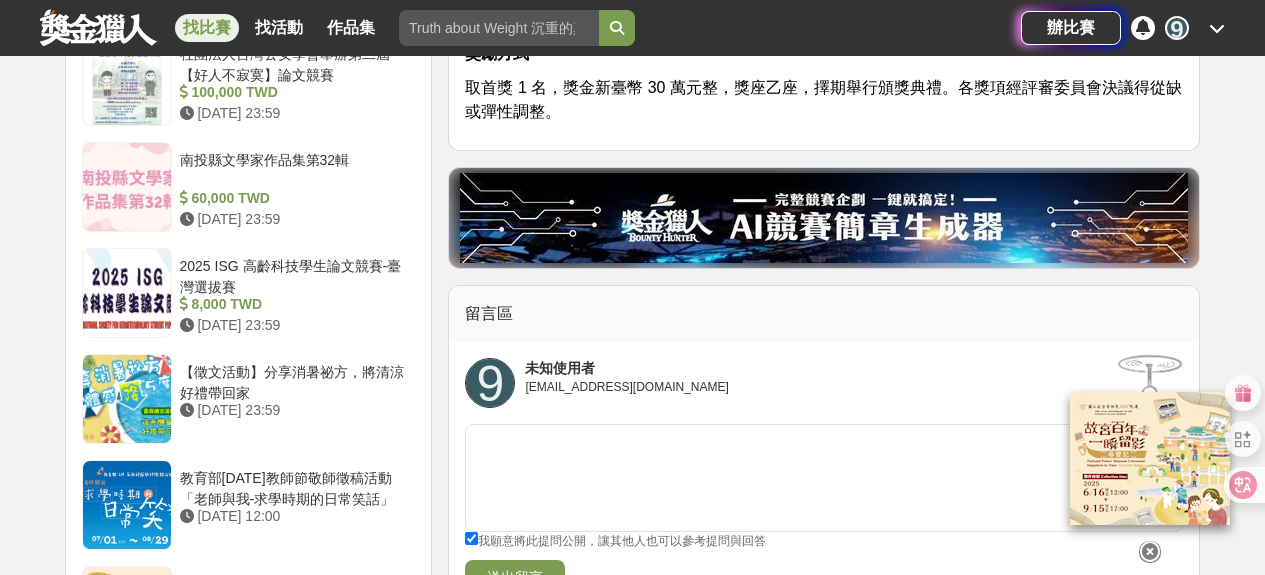 scroll, scrollTop: 2200, scrollLeft: 0, axis: vertical 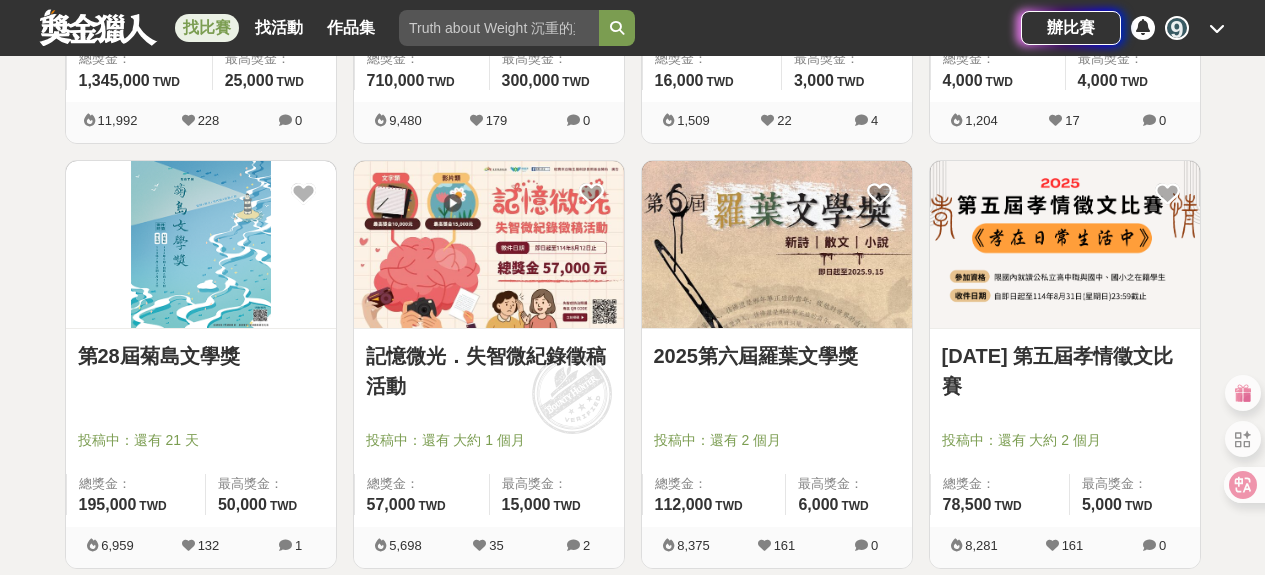 click at bounding box center [777, 244] 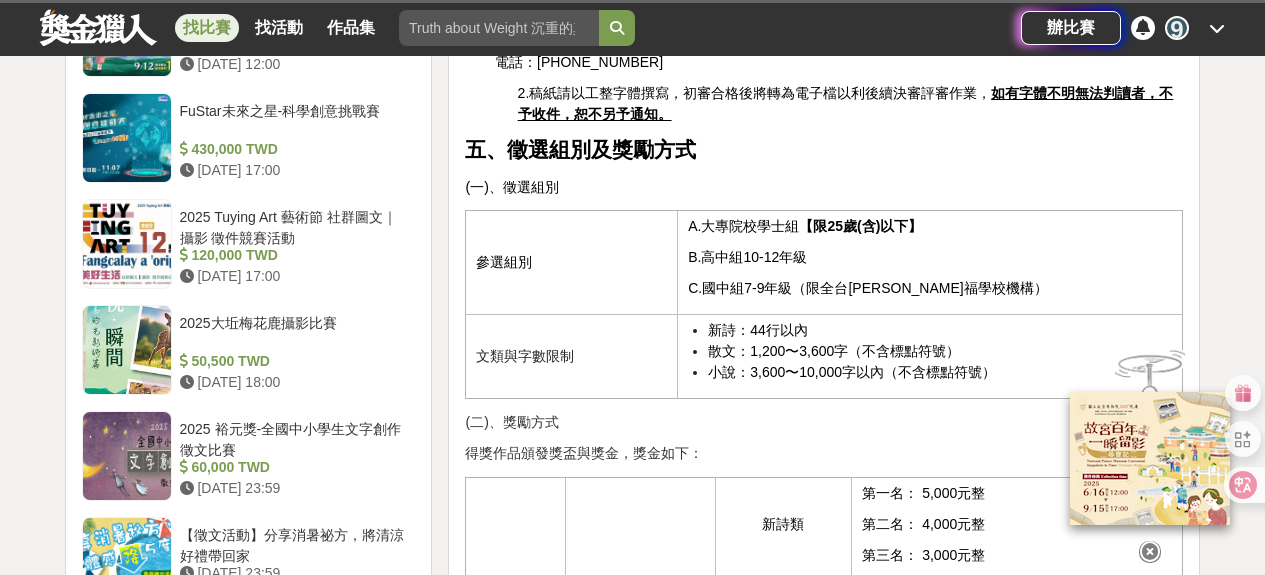 scroll, scrollTop: 1600, scrollLeft: 0, axis: vertical 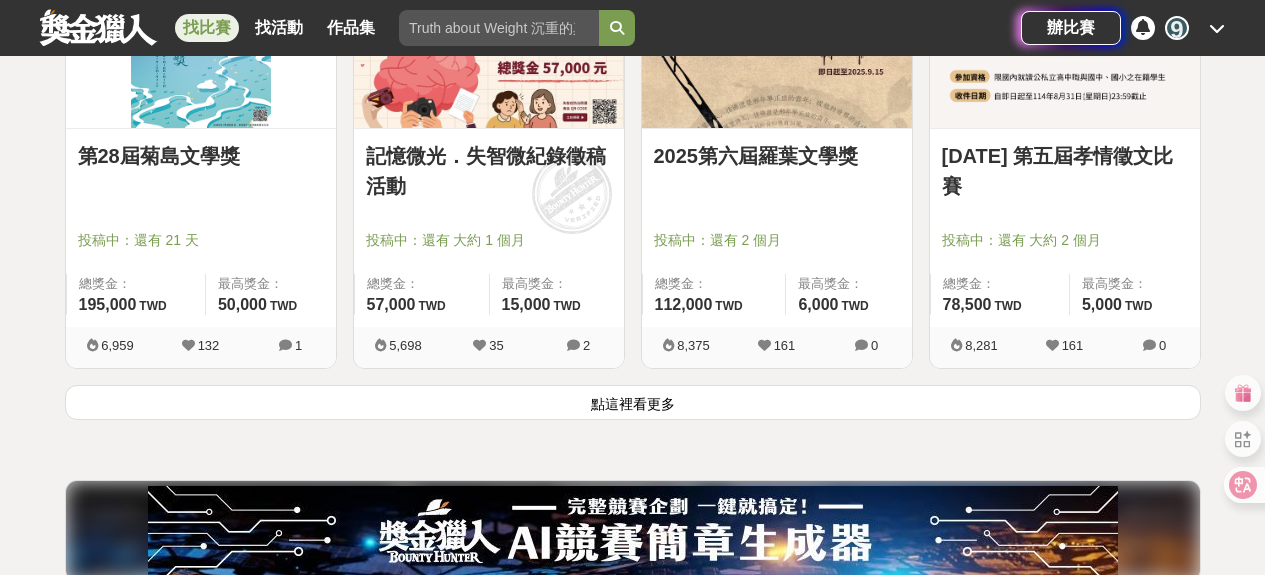 click on "點這裡看更多" at bounding box center [633, 402] 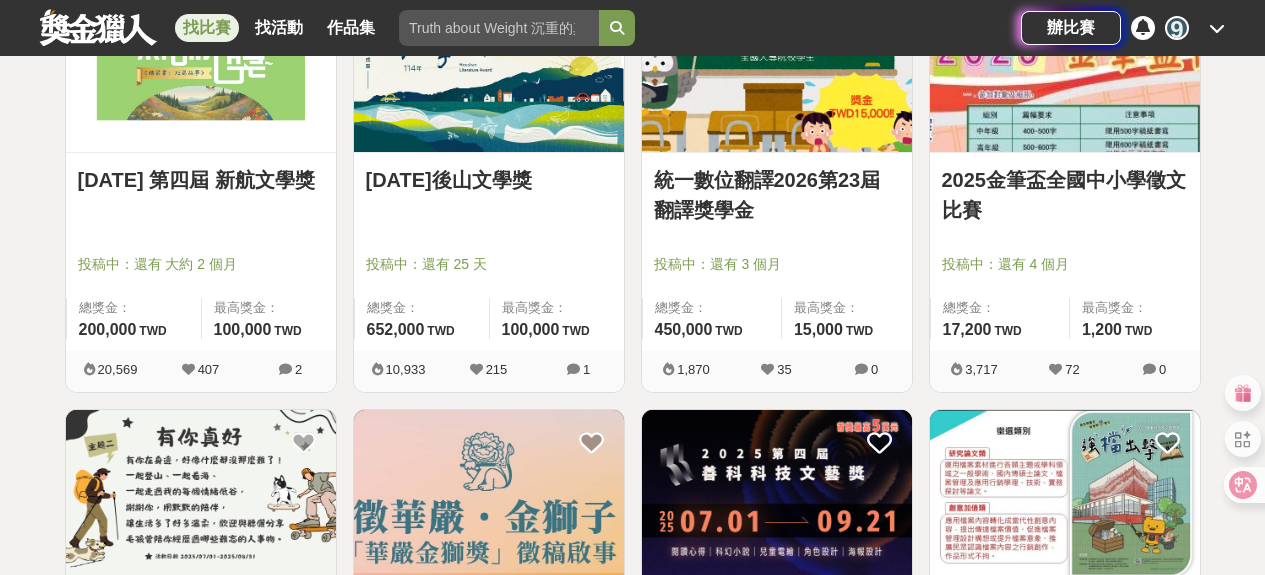 scroll, scrollTop: 3000, scrollLeft: 0, axis: vertical 